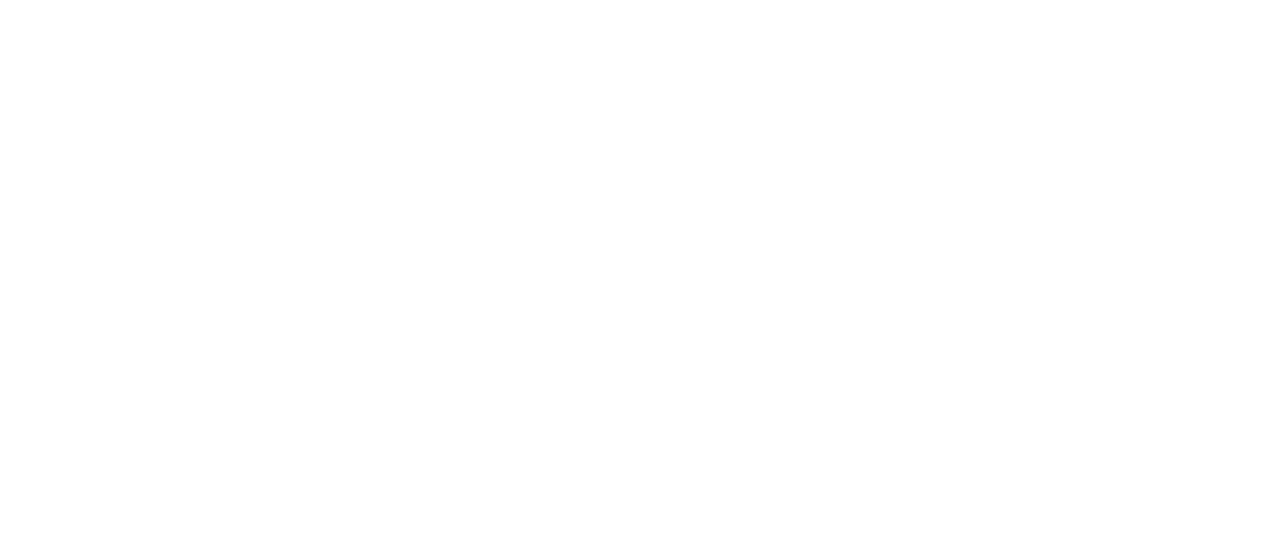 scroll, scrollTop: 0, scrollLeft: 0, axis: both 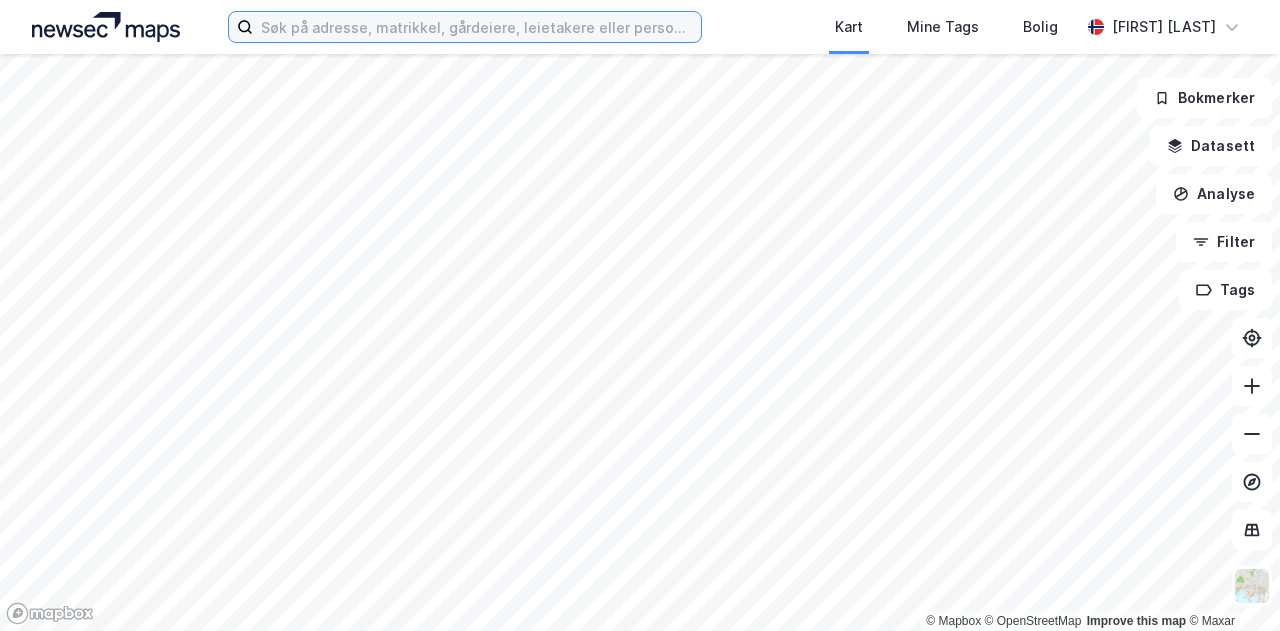 click at bounding box center [477, 27] 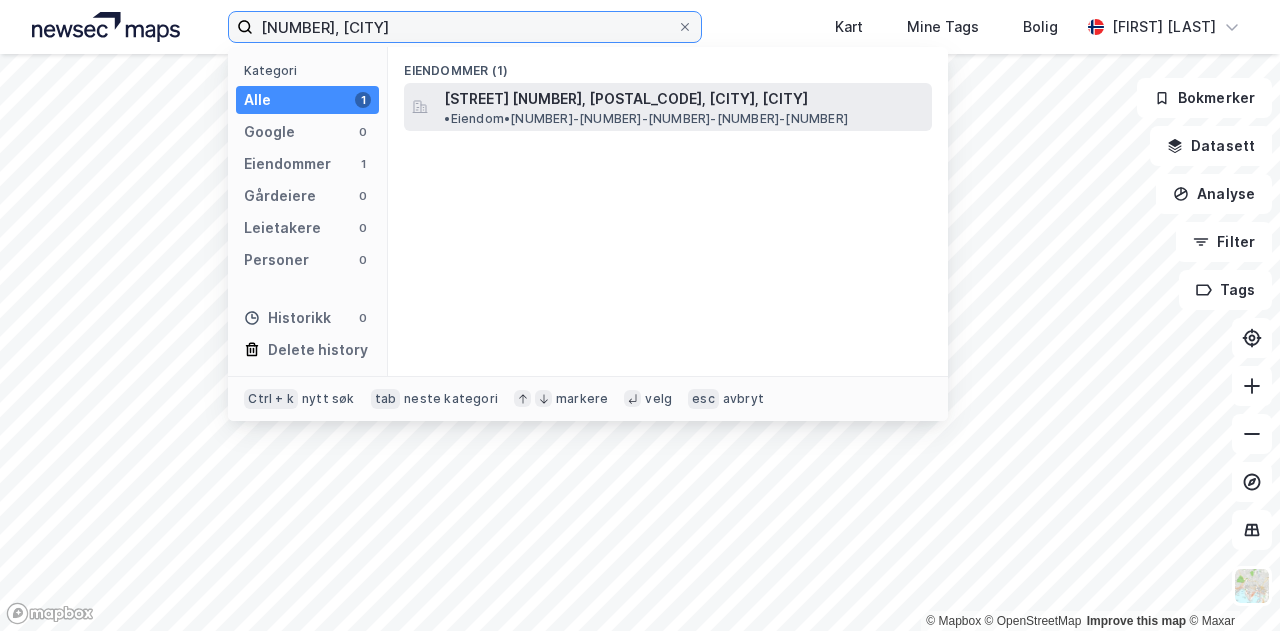 type on "[NUMBER], [CITY]" 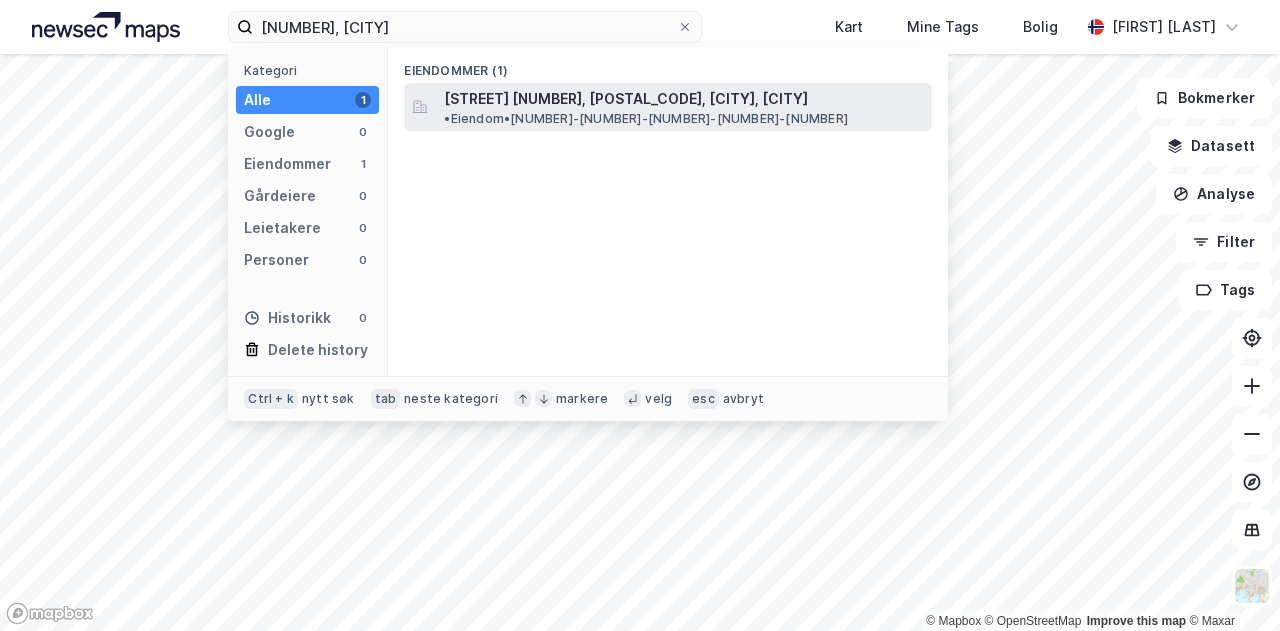 click on "[STREET] [NUMBER], [POSTAL_CODE], [CITY], [CITY]" at bounding box center [626, 99] 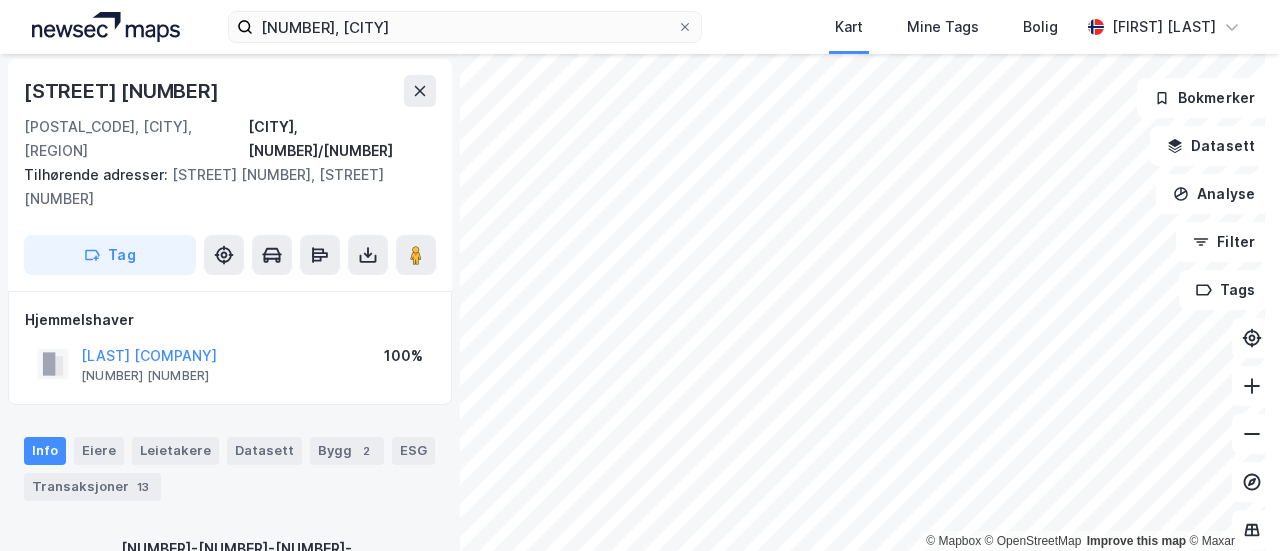 scroll, scrollTop: 0, scrollLeft: 0, axis: both 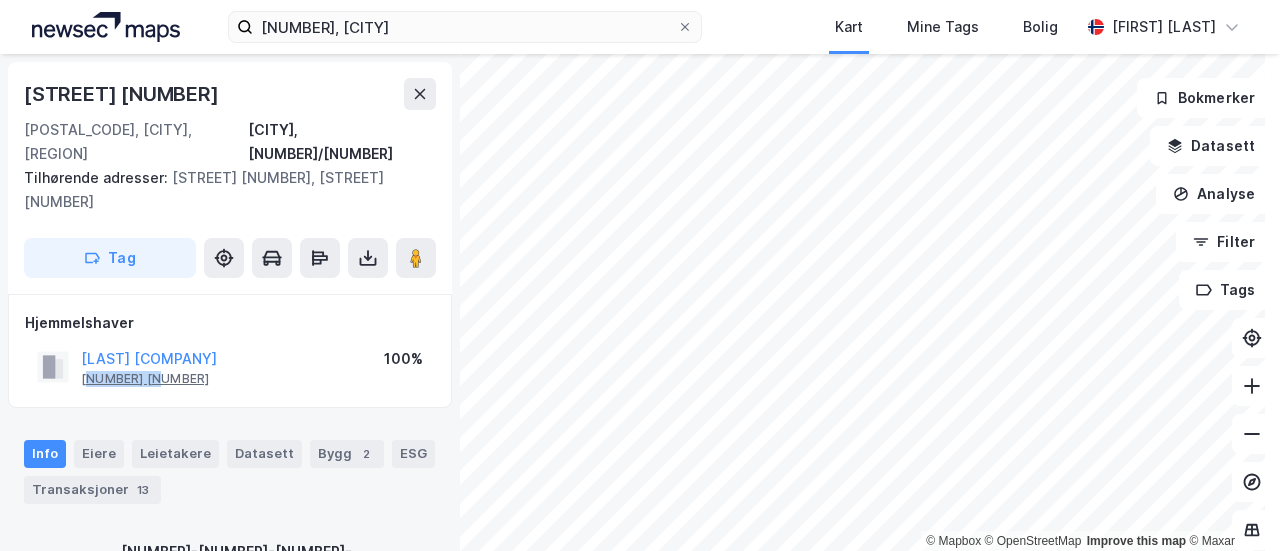 drag, startPoint x: 162, startPoint y: 328, endPoint x: 85, endPoint y: 331, distance: 77.05842 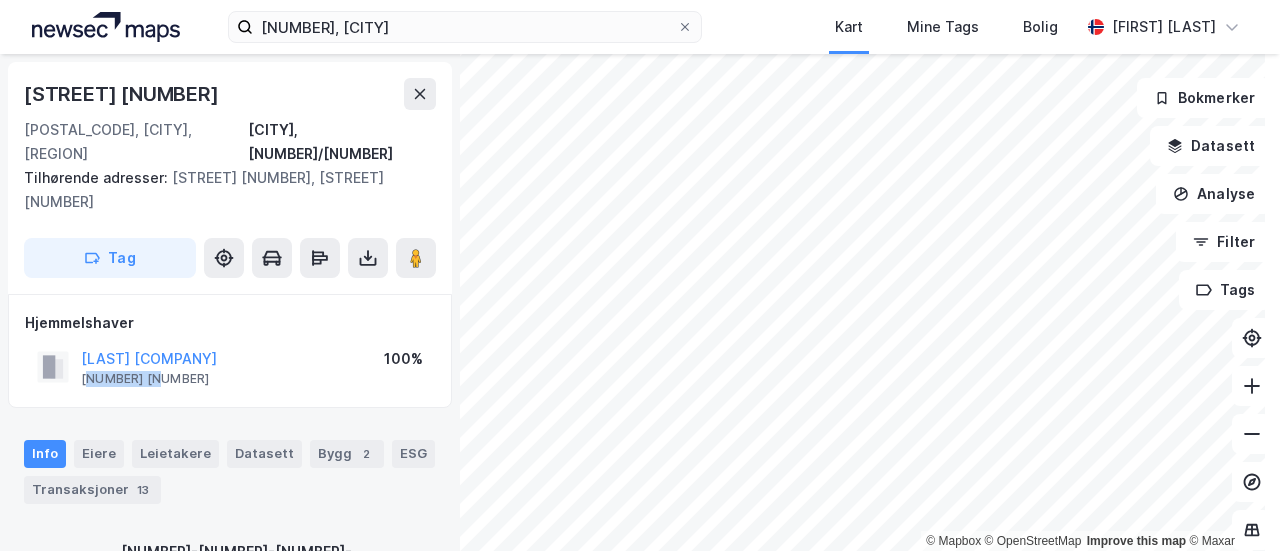 click on "[LAST] [COMPANY] [NUMBER] [PERCENT]%" at bounding box center [230, 367] 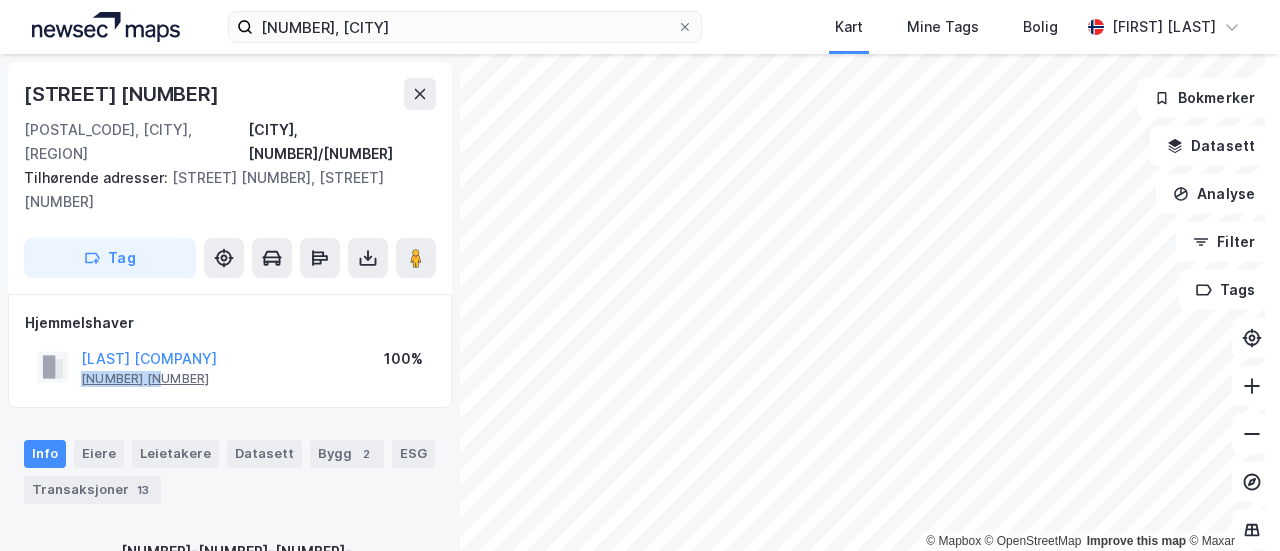 drag, startPoint x: 164, startPoint y: 332, endPoint x: 83, endPoint y: 332, distance: 81 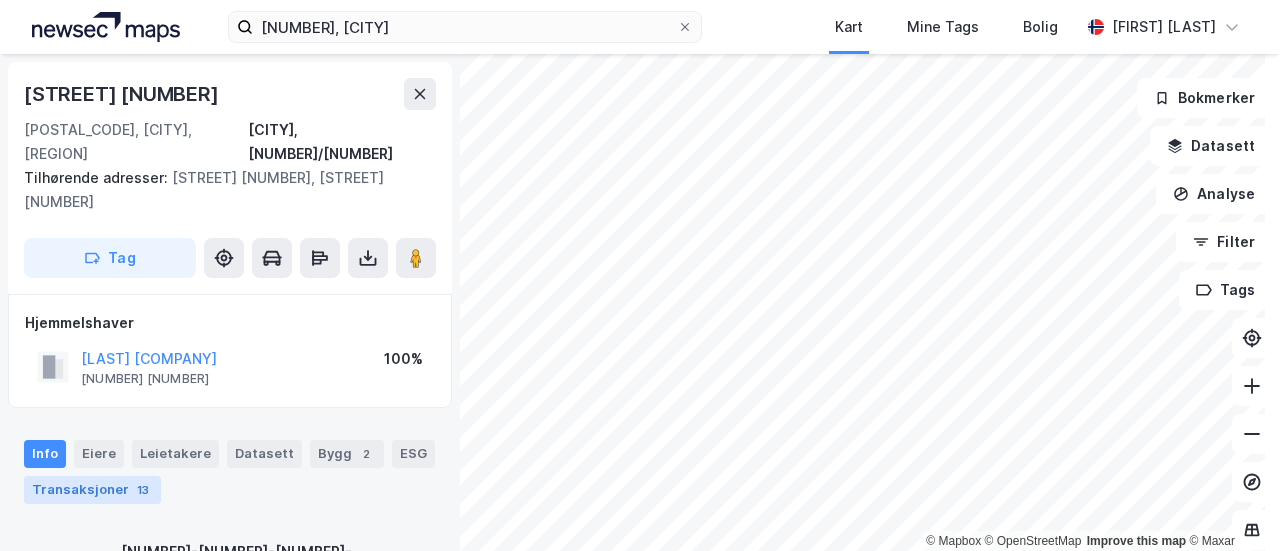 click on "Transaksjoner 13" at bounding box center (92, 490) 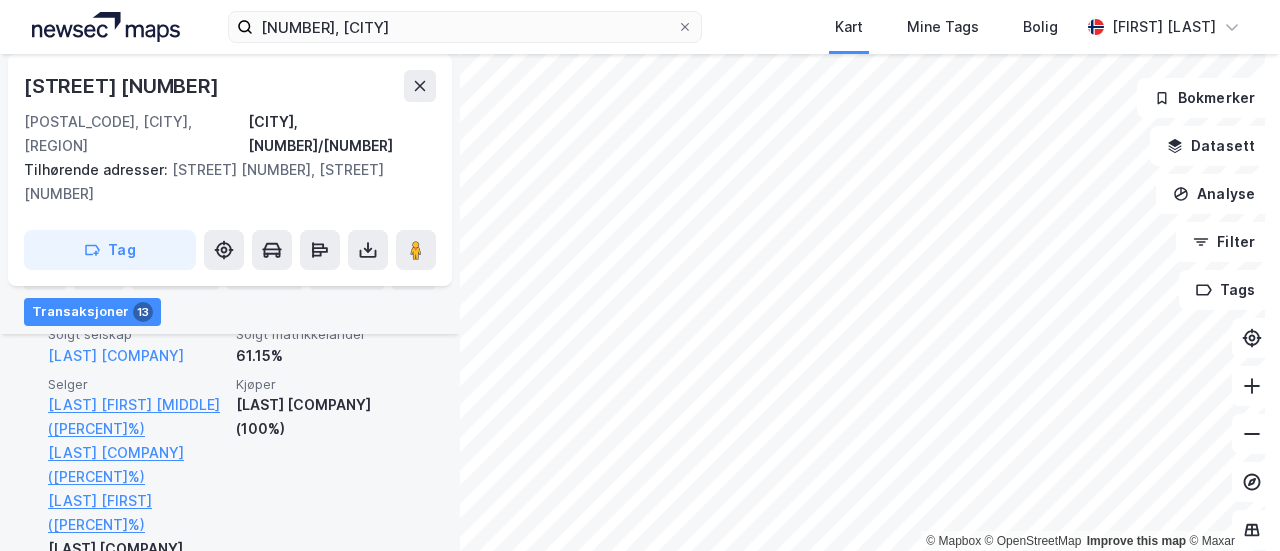 scroll, scrollTop: 646, scrollLeft: 0, axis: vertical 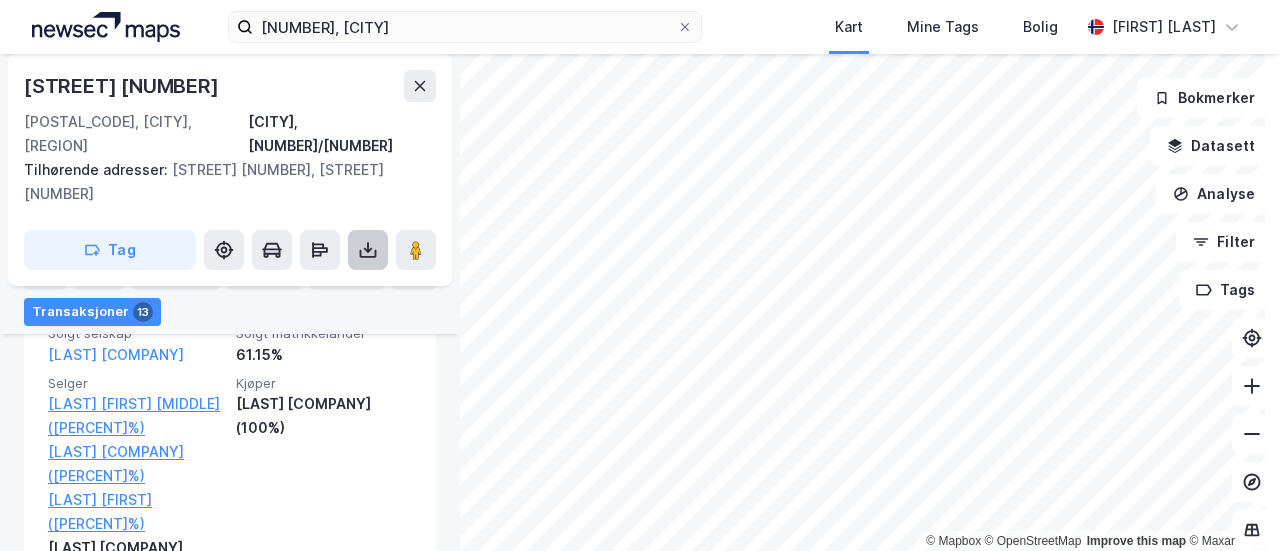 click at bounding box center (368, 250) 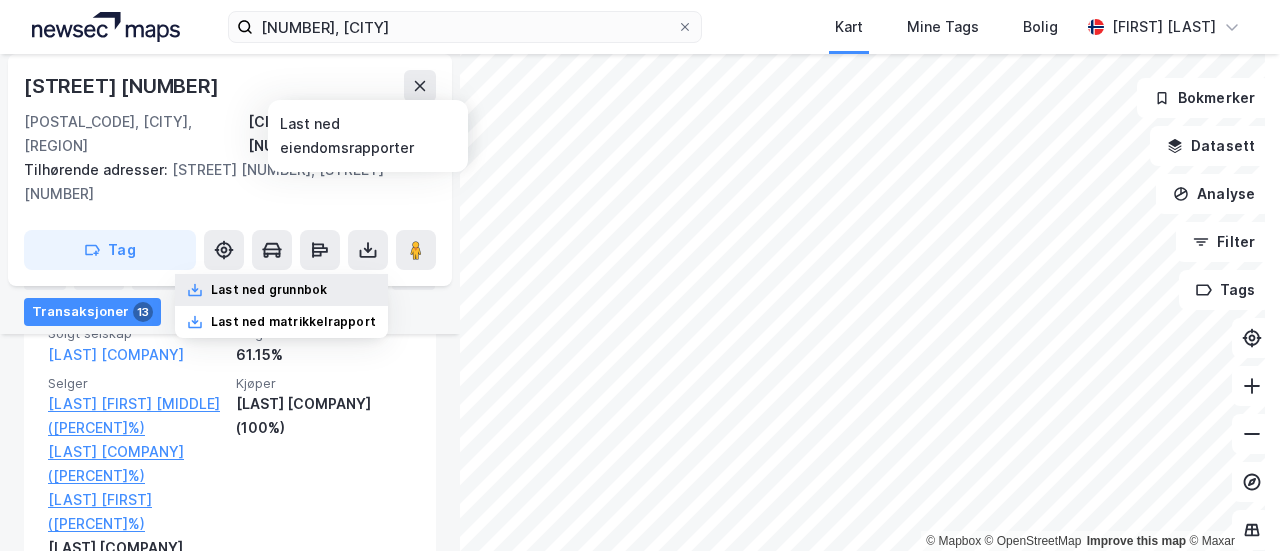 click on "Last ned grunnbok" at bounding box center [281, 290] 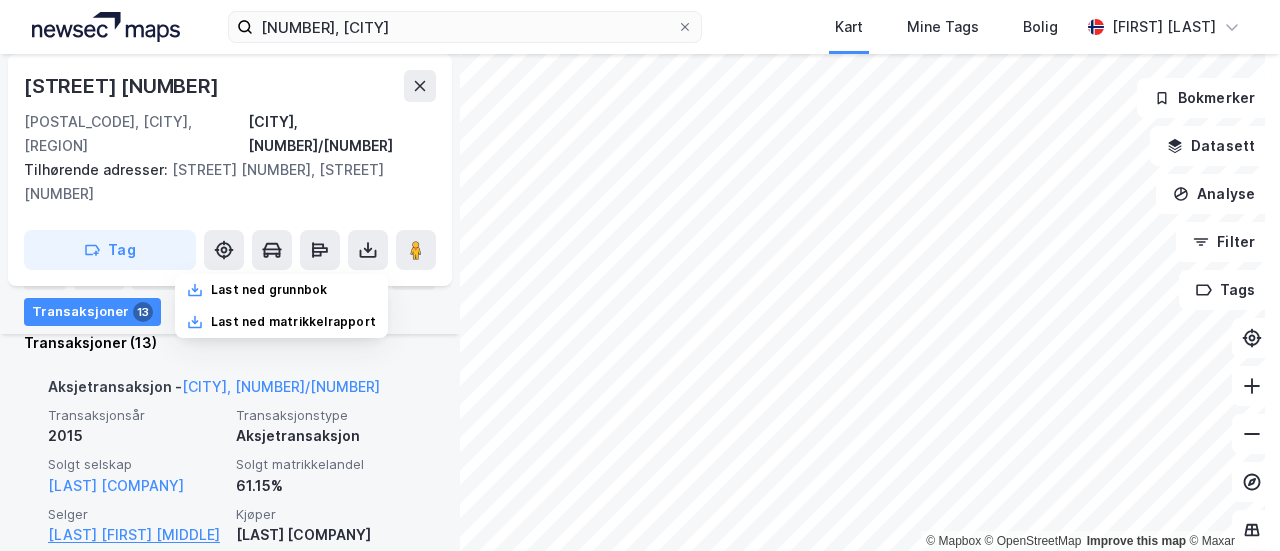 scroll, scrollTop: 509, scrollLeft: 0, axis: vertical 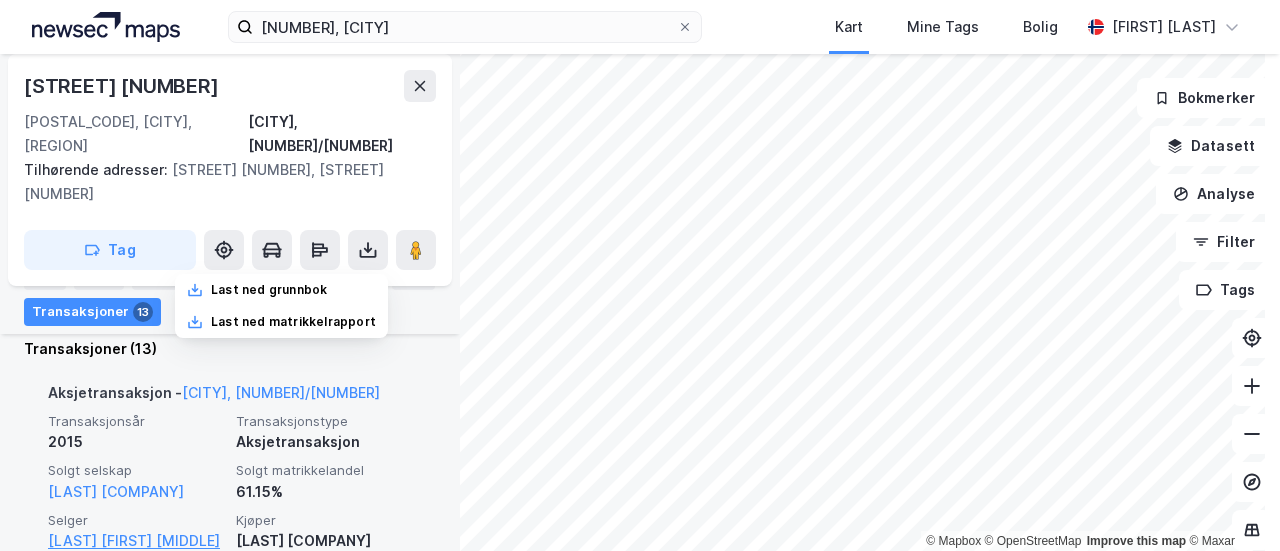 click on "Aksjetransaksjon -  [CITY], [NUMBER]/[NUMBER]" at bounding box center [230, 397] 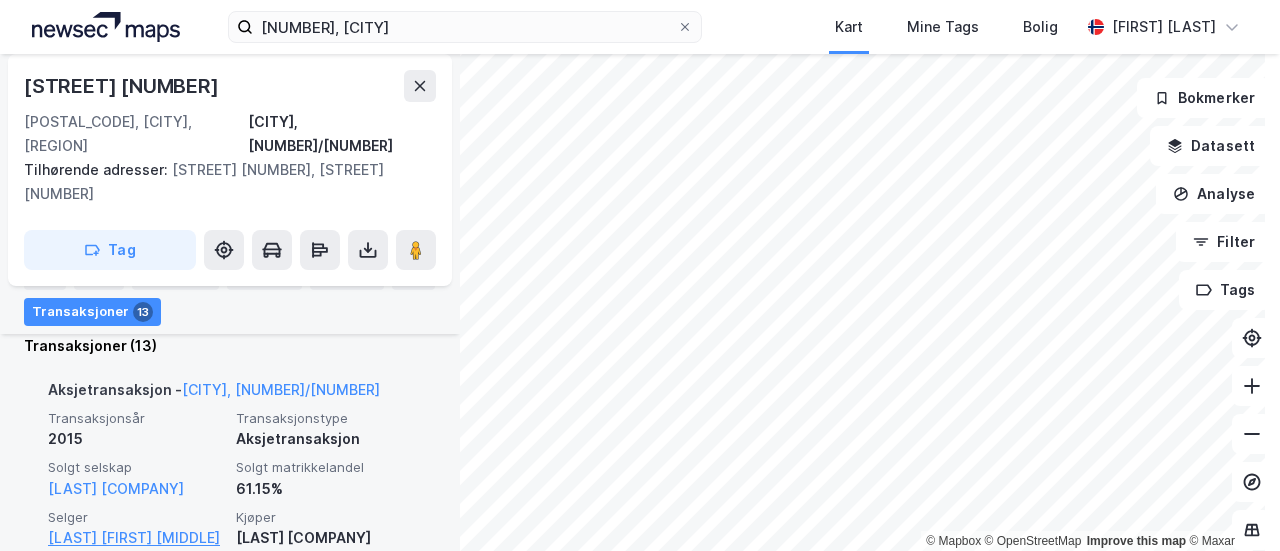 scroll, scrollTop: 513, scrollLeft: 0, axis: vertical 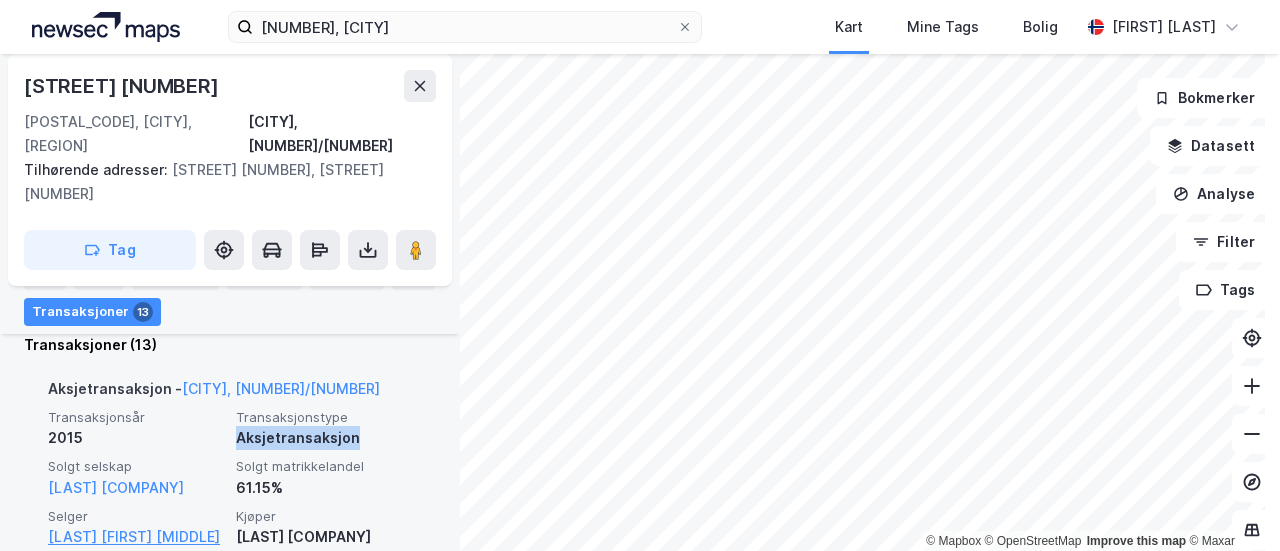 drag, startPoint x: 223, startPoint y: 387, endPoint x: 347, endPoint y: 390, distance: 124.036285 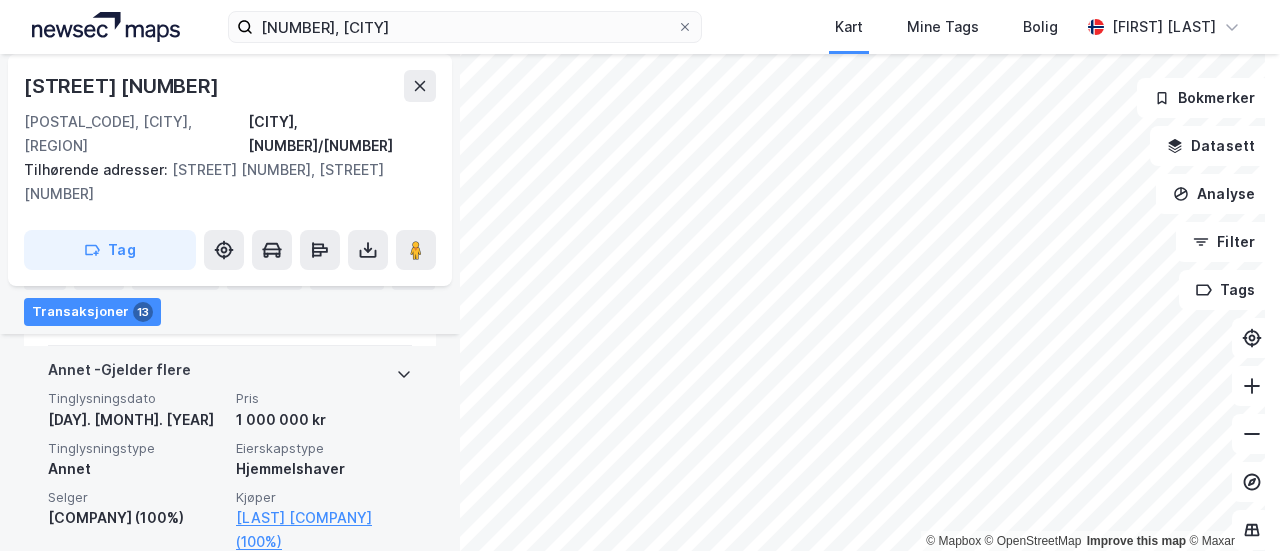 scroll, scrollTop: 5447, scrollLeft: 0, axis: vertical 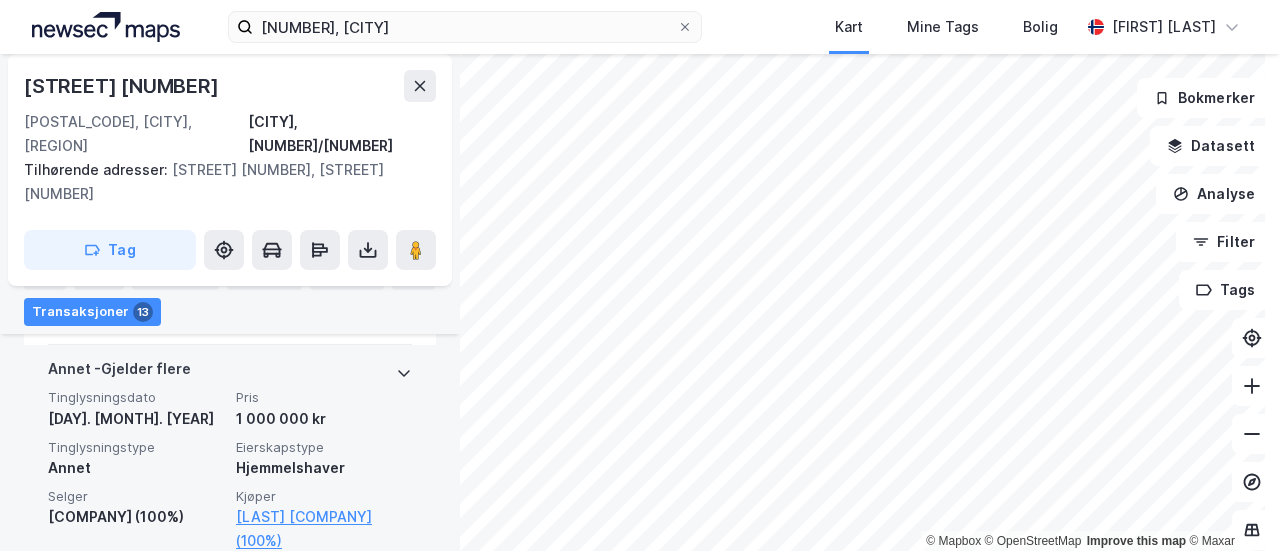 drag, startPoint x: 48, startPoint y: 440, endPoint x: 212, endPoint y: 444, distance: 164.04877 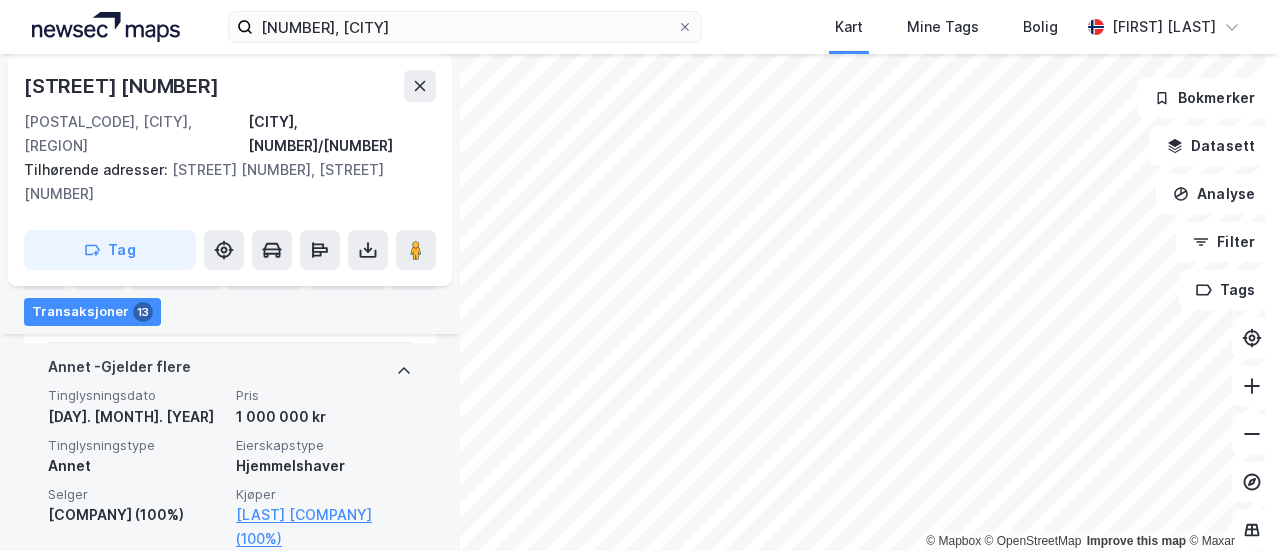 scroll, scrollTop: 5446, scrollLeft: 0, axis: vertical 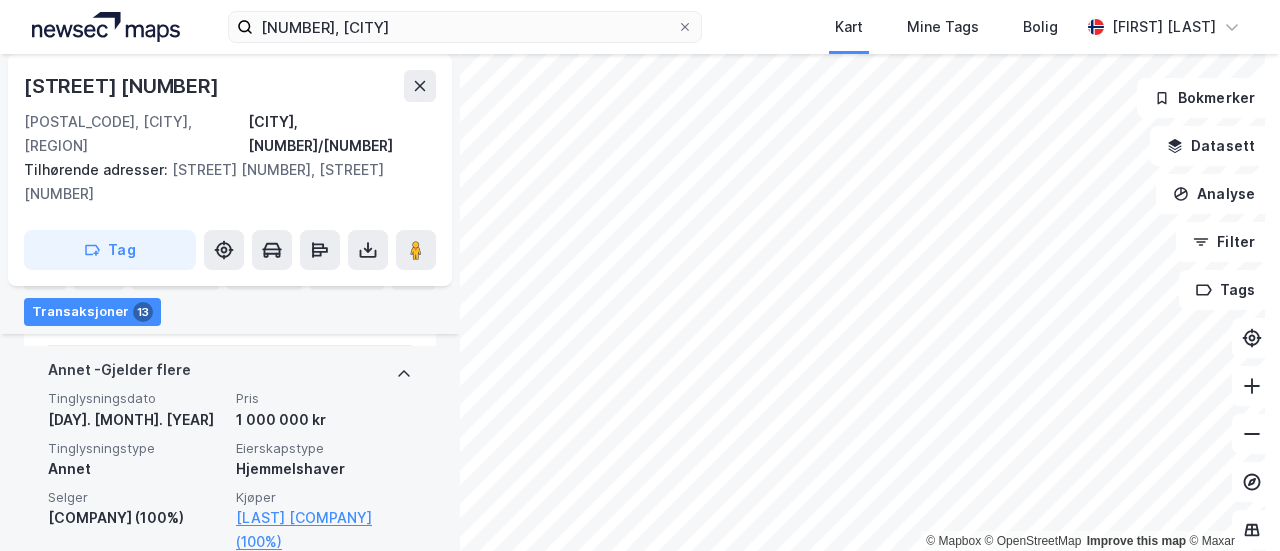 click on "[COMPANY] (100%)" at bounding box center [136, 518] 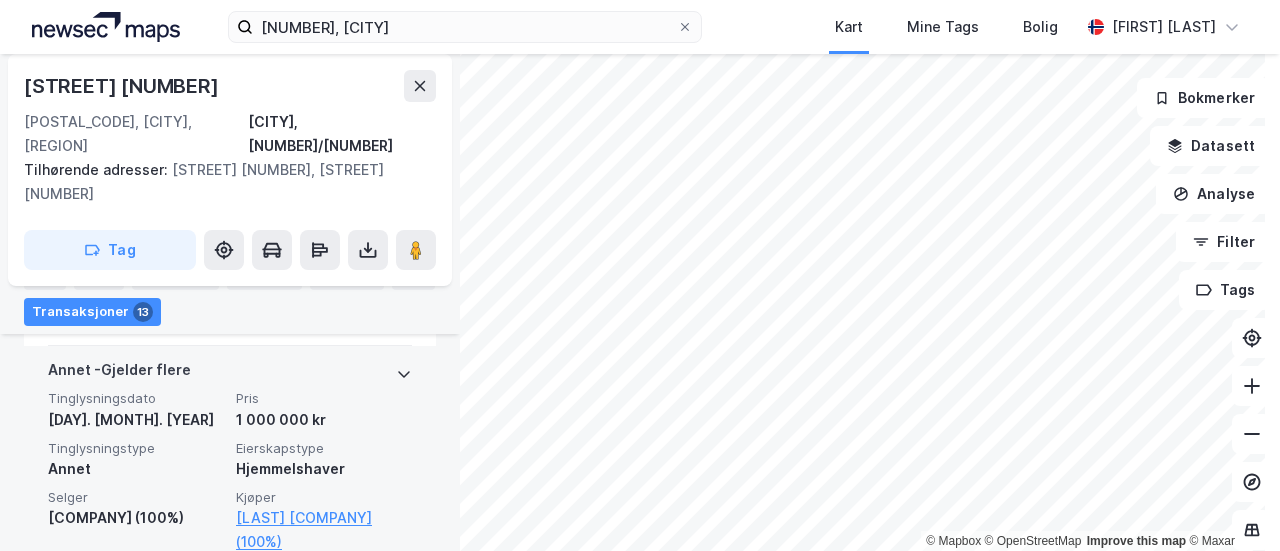 click on "[COMPANY] (100%)" at bounding box center (136, 518) 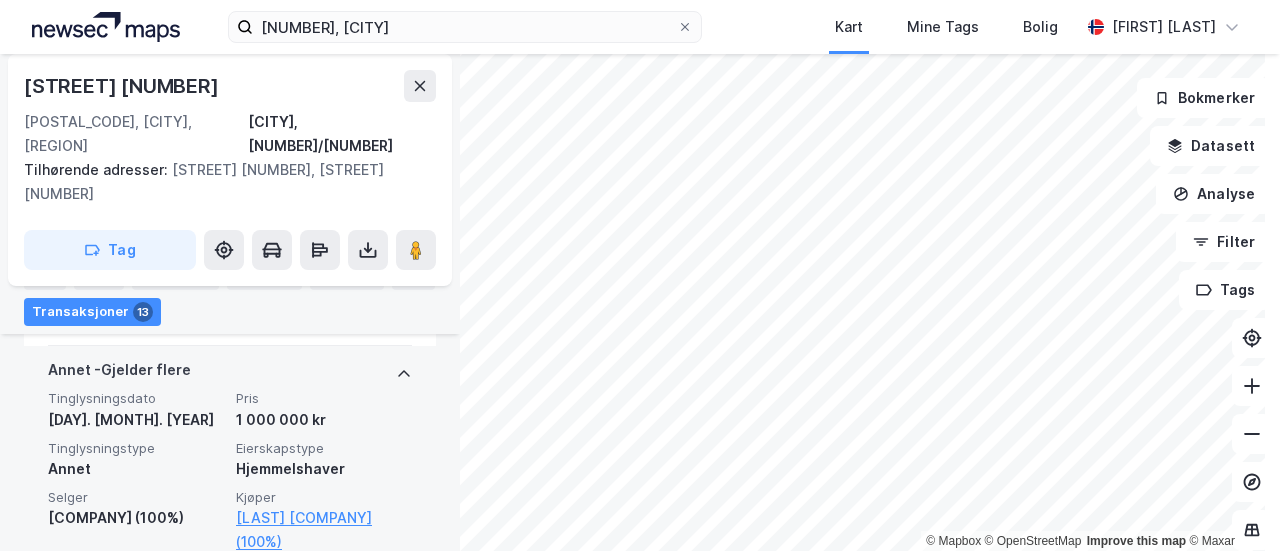 click on "[COMPANY] (100%)" at bounding box center [136, 518] 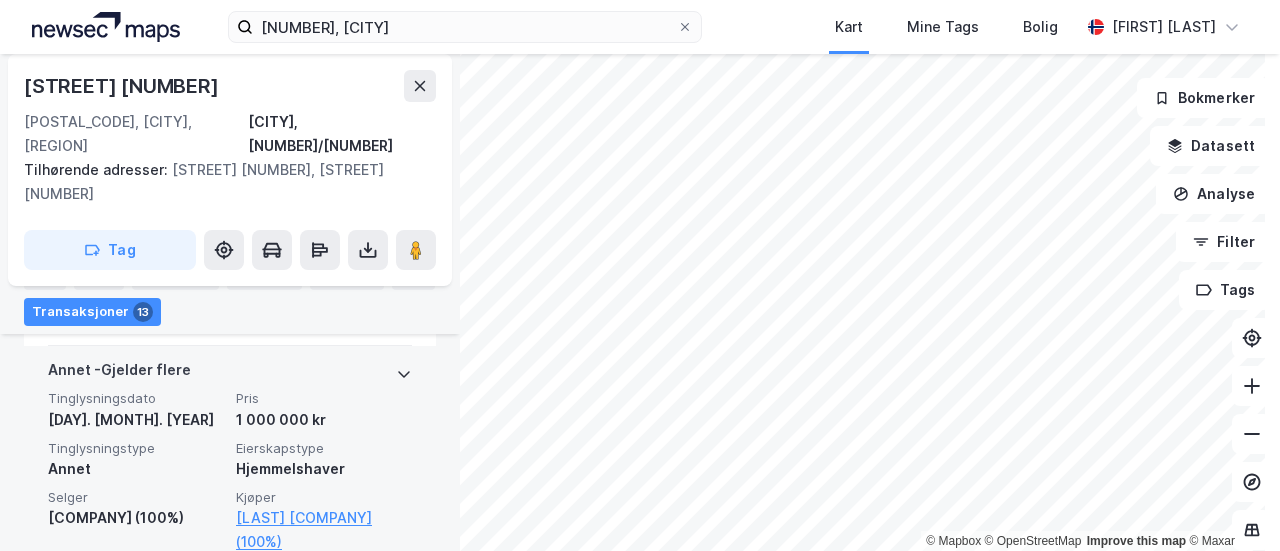 drag, startPoint x: 43, startPoint y: 440, endPoint x: 219, endPoint y: 446, distance: 176.10225 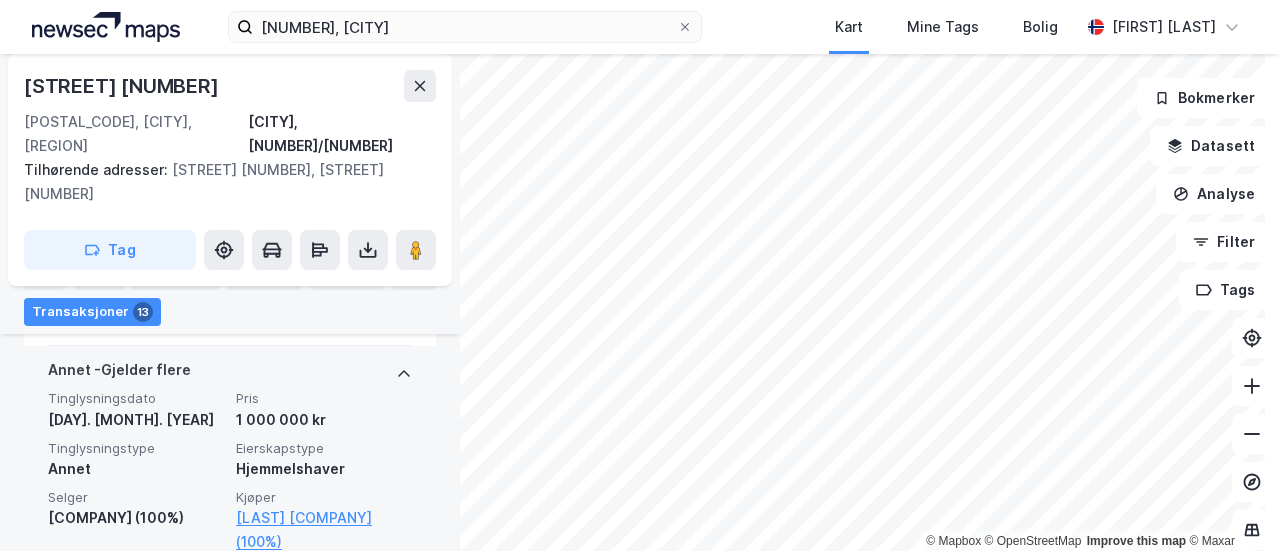 copy on "[COMPANY]" 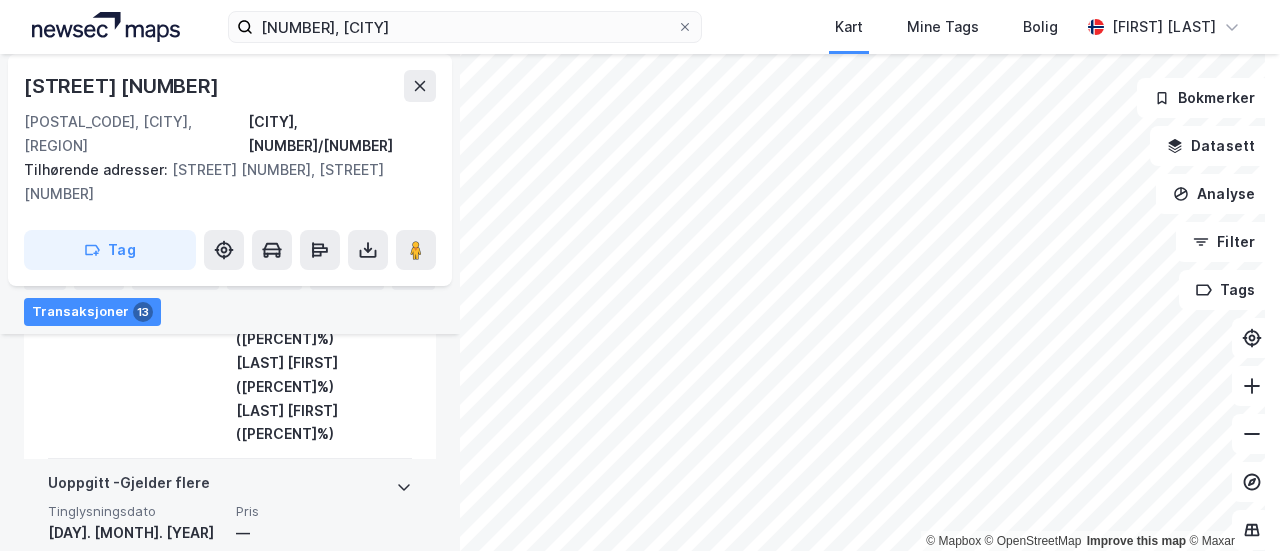 scroll, scrollTop: 6002, scrollLeft: 0, axis: vertical 